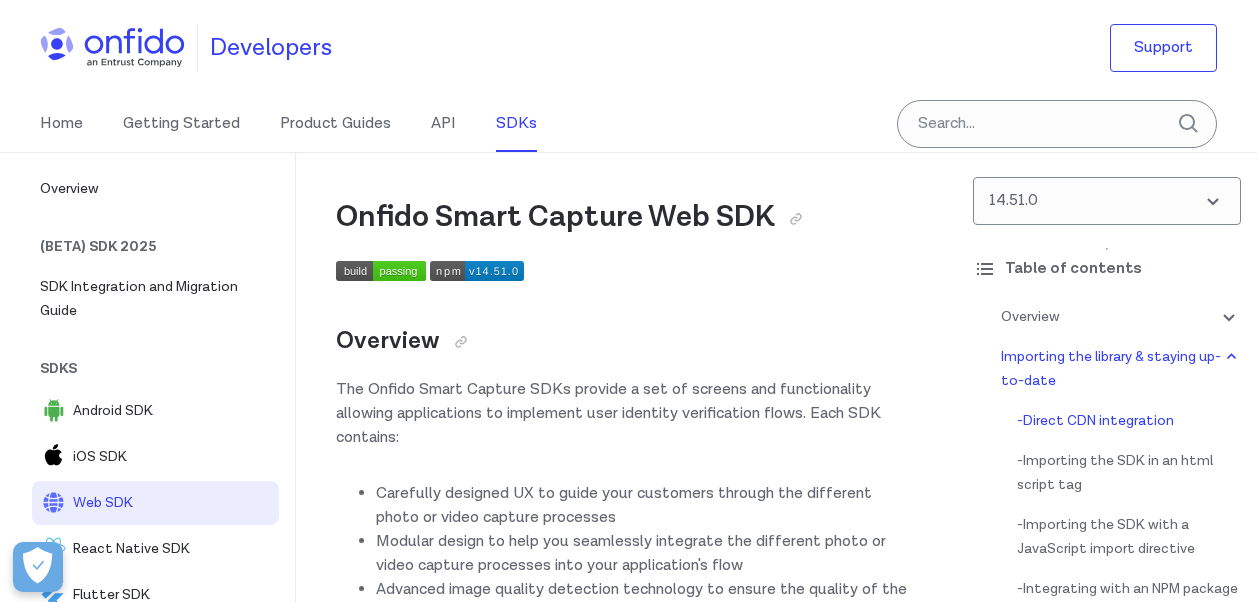 scroll, scrollTop: 1903, scrollLeft: 0, axis: vertical 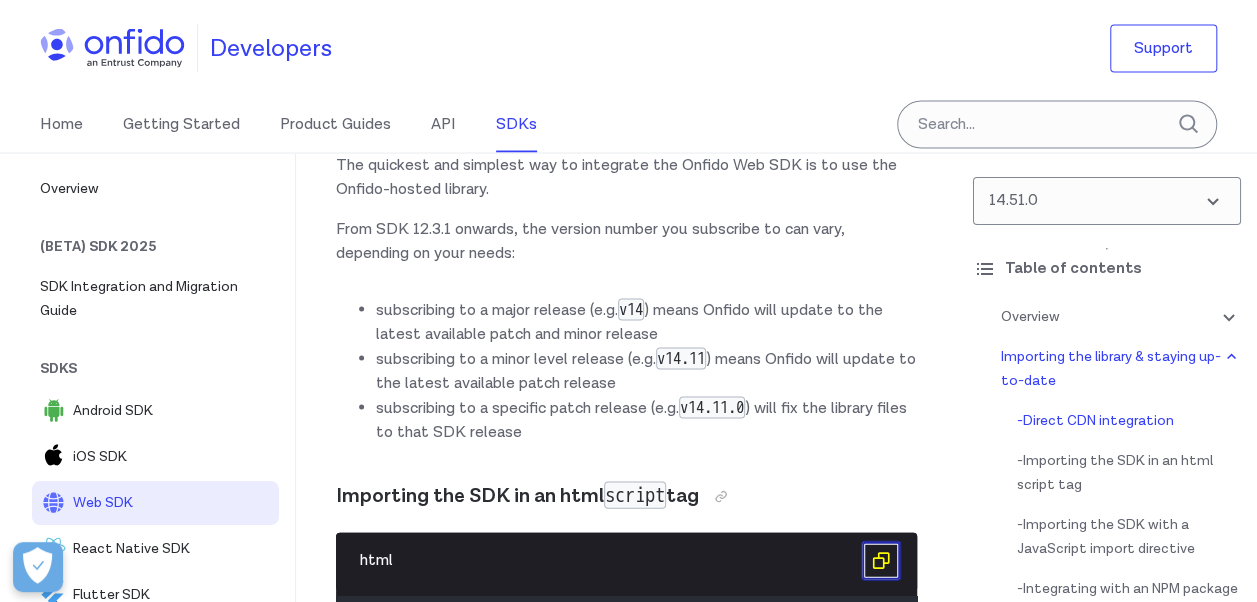 click 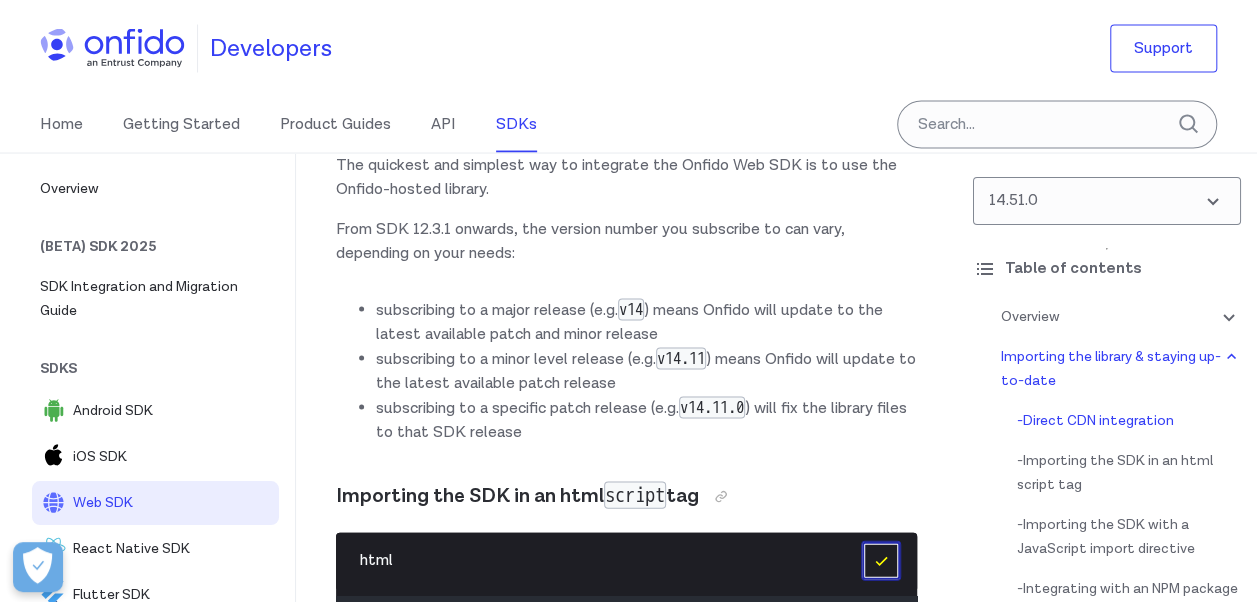 scroll, scrollTop: 0, scrollLeft: 0, axis: both 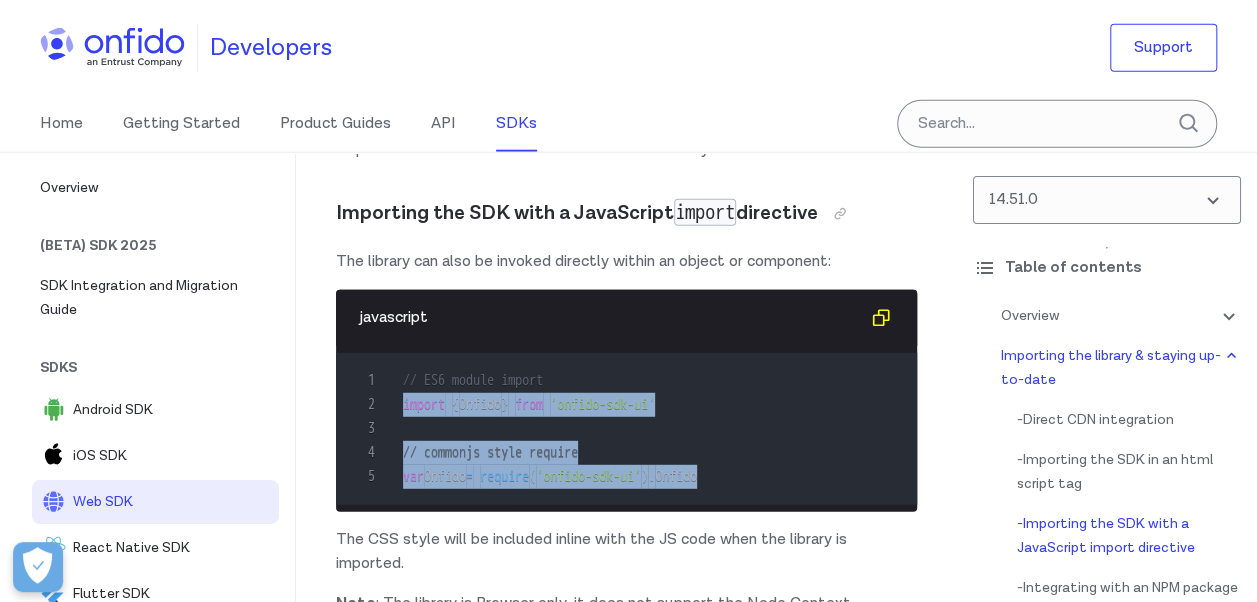 drag, startPoint x: 752, startPoint y: 344, endPoint x: 398, endPoint y: 277, distance: 360.2846 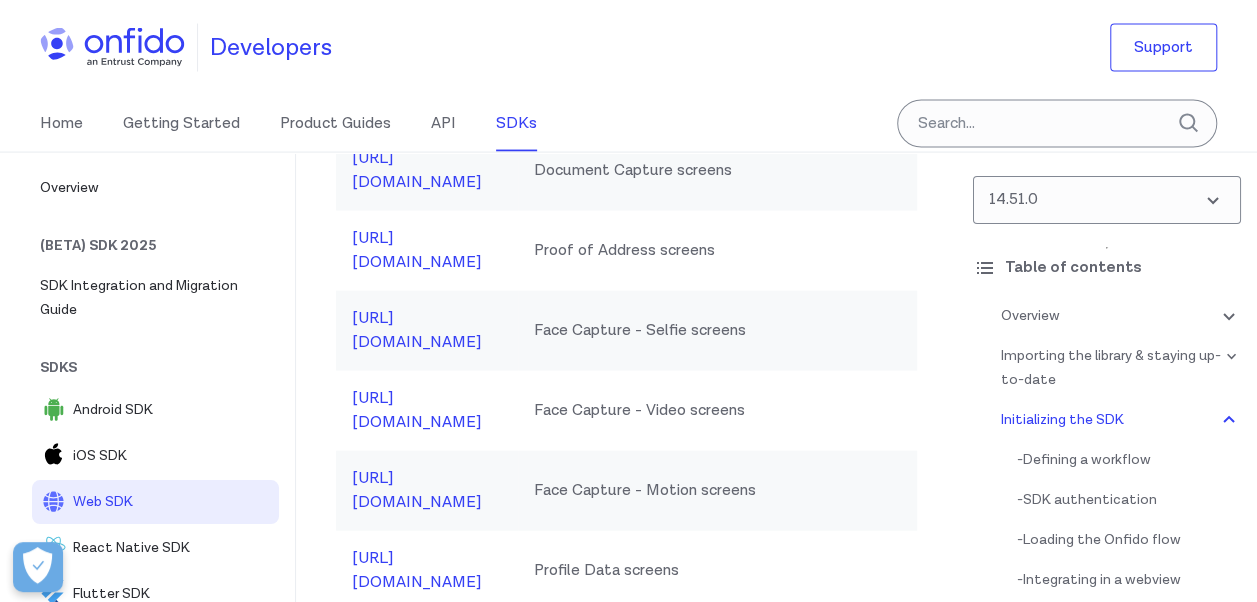 scroll, scrollTop: 13800, scrollLeft: 0, axis: vertical 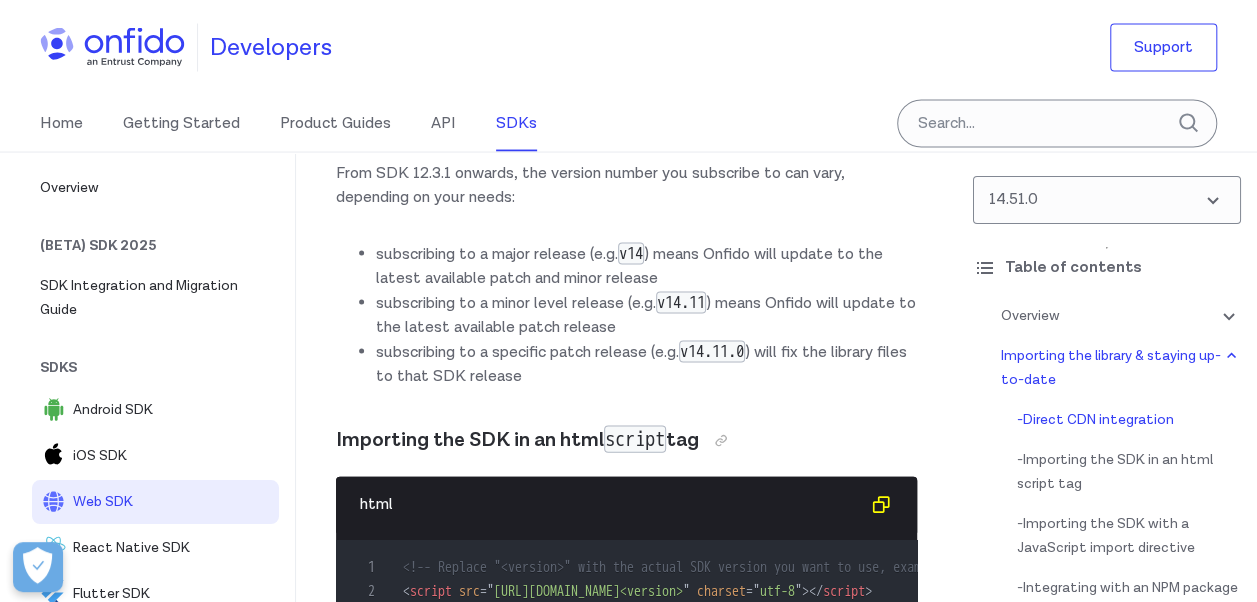 click on "Onfido Smart Capture Web SDK
Overview
The Onfido Smart Capture SDKs provide a set of screens and functionality allowing applications to implement user identity verification flows. Each SDK contains:
Carefully designed UX to guide your customers through the different photo or video capture processes
Modular design to help you seamlessly integrate the different photo or video capture processes into your application's flow
Advanced image quality detection technology to ensure the quality of the captured images meets the requirement of the Onfido identity verification process, guaranteeing the best success rate
Direct image upload to the Onfido service, to simplify integration
A suite of advanced fraud detection signals to protect against malicious users
All Onfido Smart Capture SDKs are orchestrated using  Onfido Studio  workflows with only minor customization differences between the available platforms.
Environments and testing with the SDK
SDK token .
Going Live" at bounding box center [626, 27787] 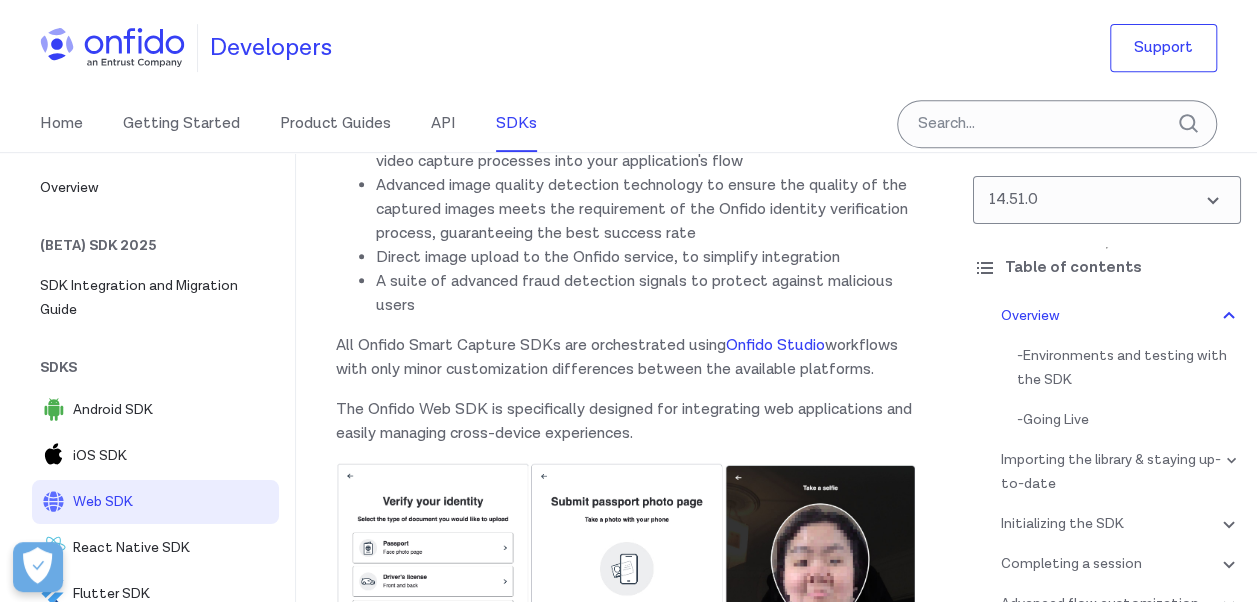 scroll, scrollTop: 418, scrollLeft: 0, axis: vertical 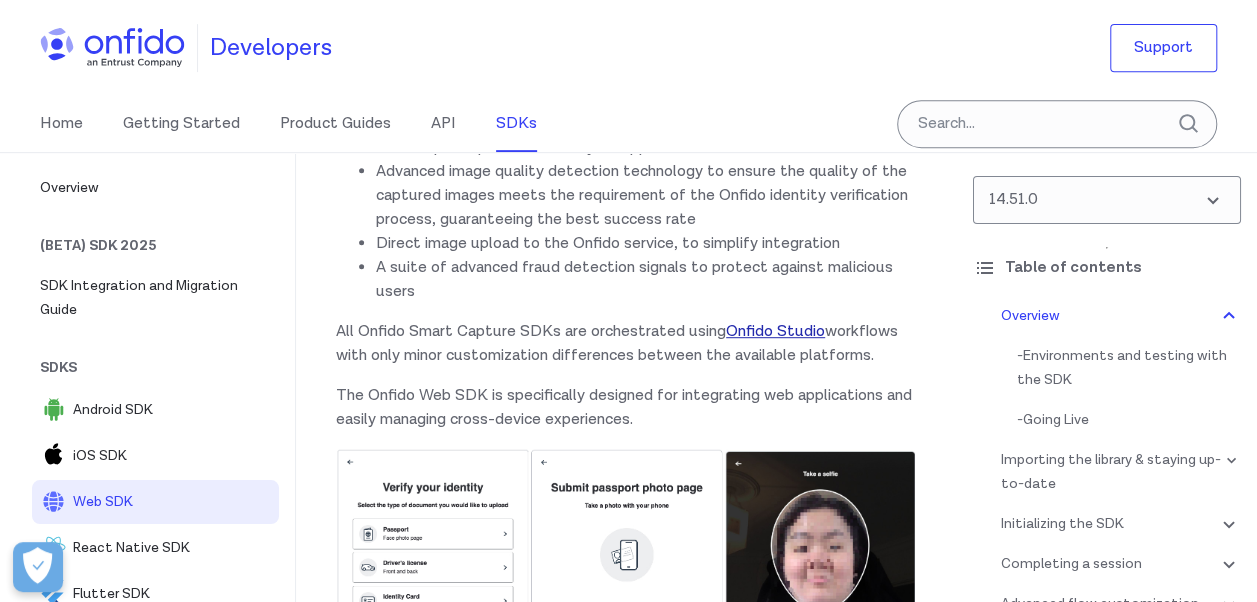 click on "Onfido Studio" at bounding box center [775, 331] 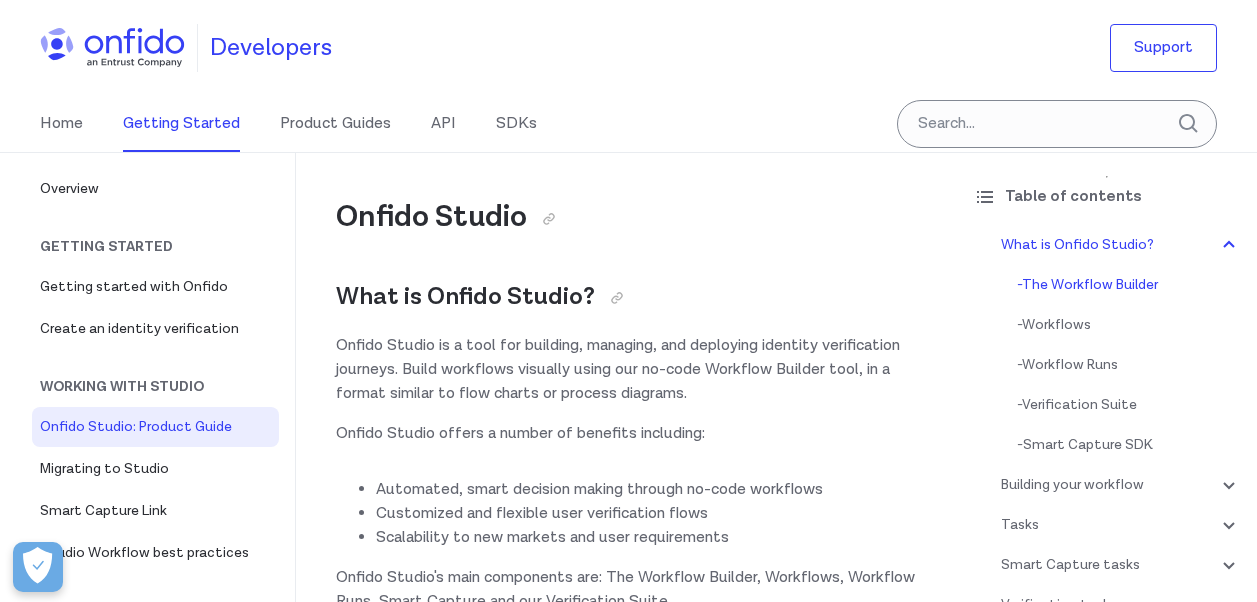 scroll, scrollTop: 975, scrollLeft: 0, axis: vertical 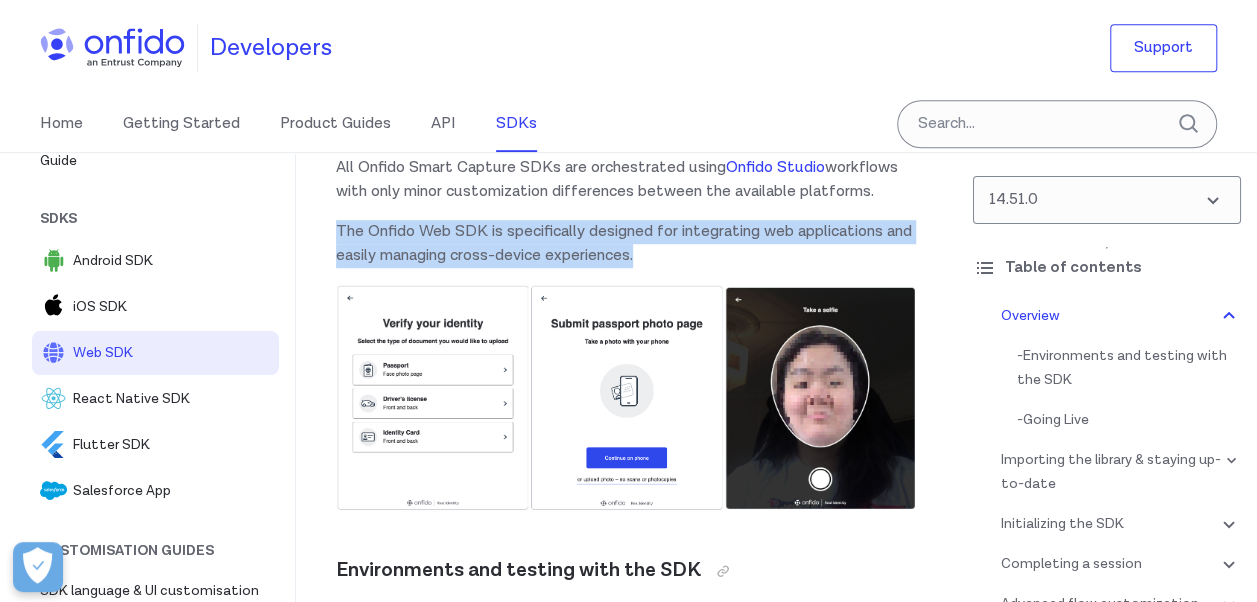 drag, startPoint x: 682, startPoint y: 276, endPoint x: 320, endPoint y: 251, distance: 362.86224 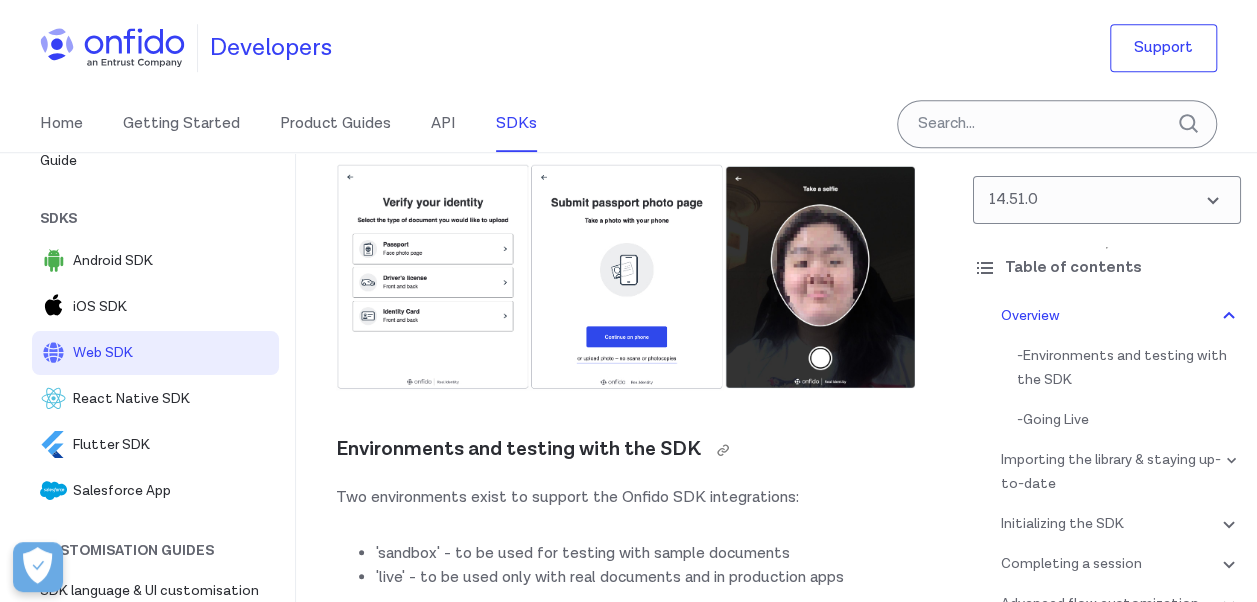 scroll, scrollTop: 717, scrollLeft: 0, axis: vertical 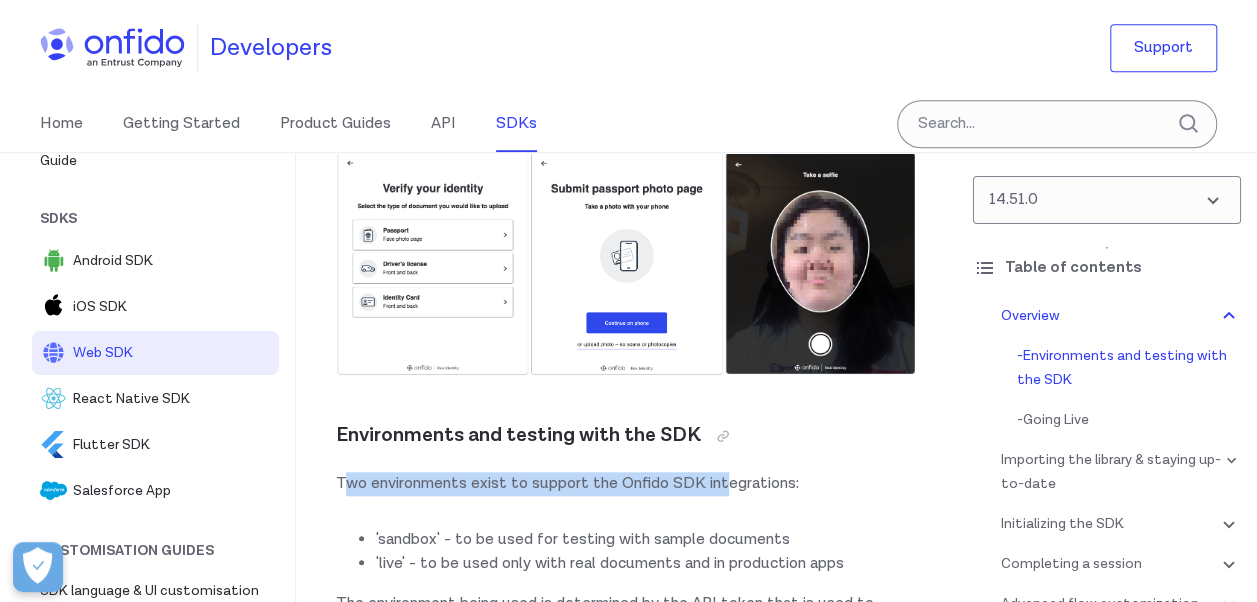 drag, startPoint x: 346, startPoint y: 294, endPoint x: 727, endPoint y: 304, distance: 381.13123 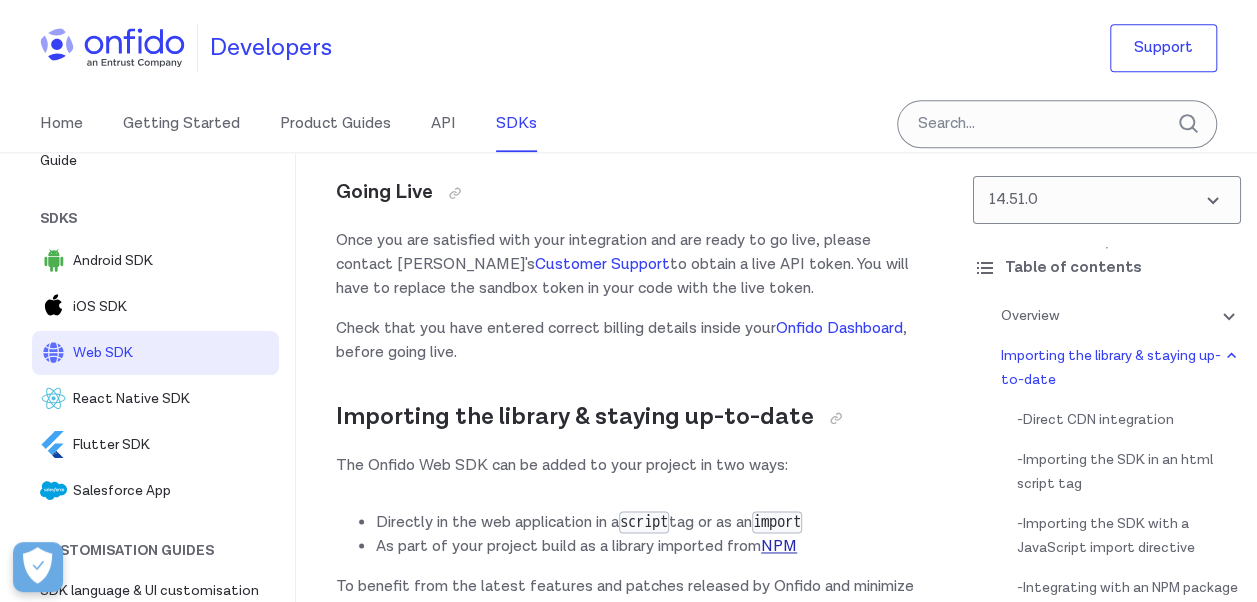 scroll, scrollTop: 1219, scrollLeft: 0, axis: vertical 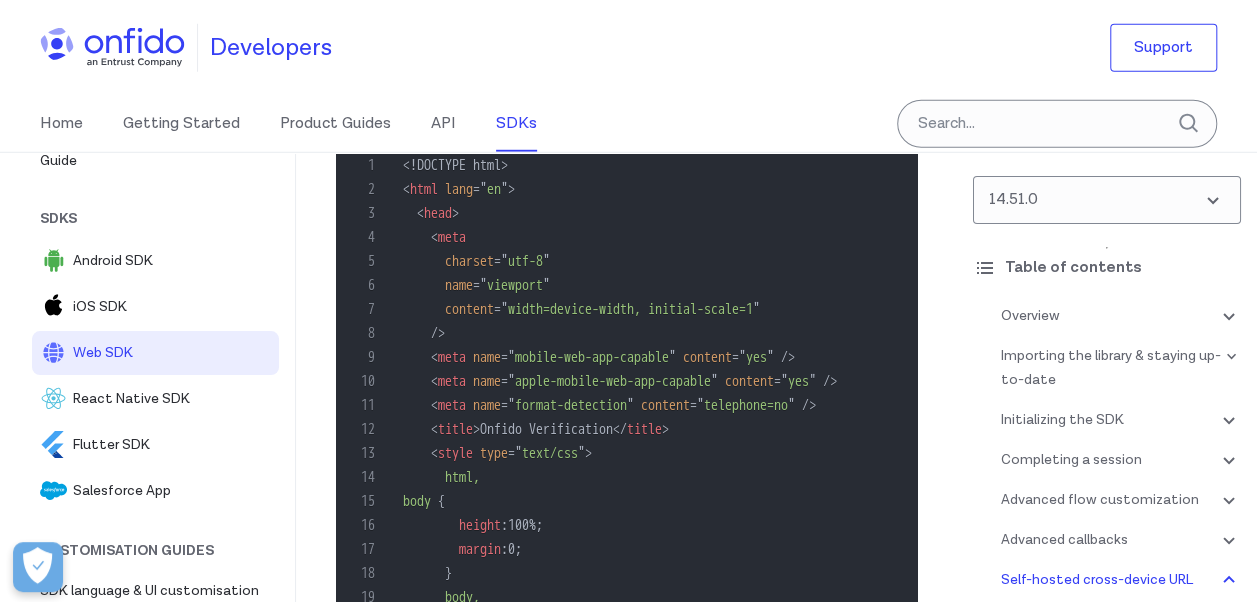 click 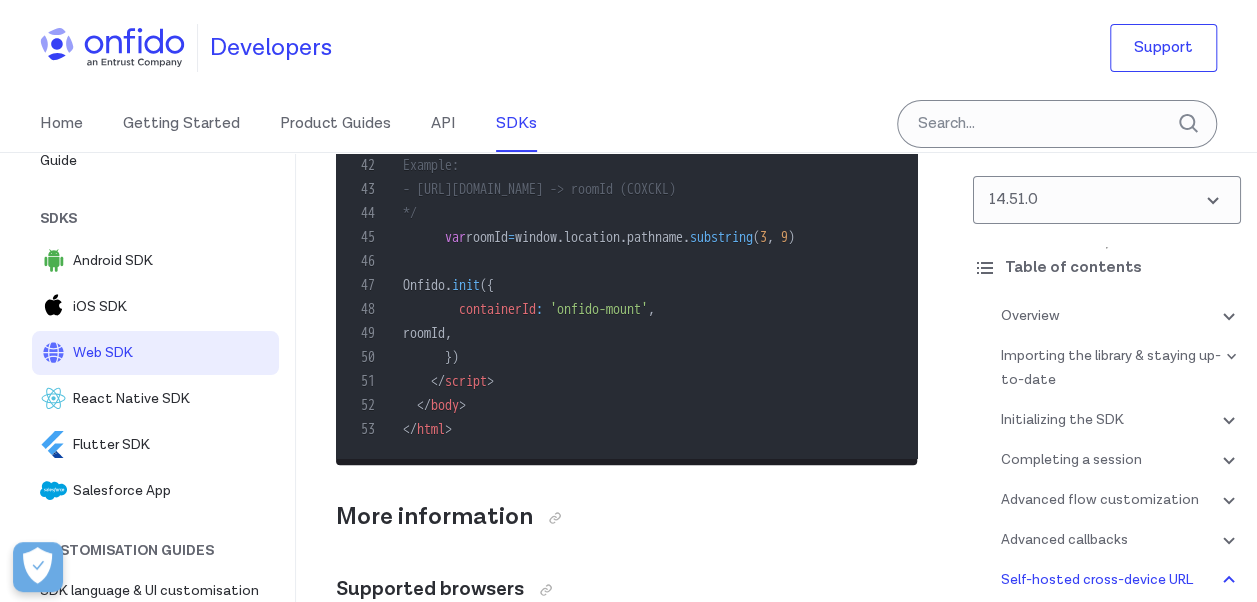 scroll, scrollTop: 56578, scrollLeft: 0, axis: vertical 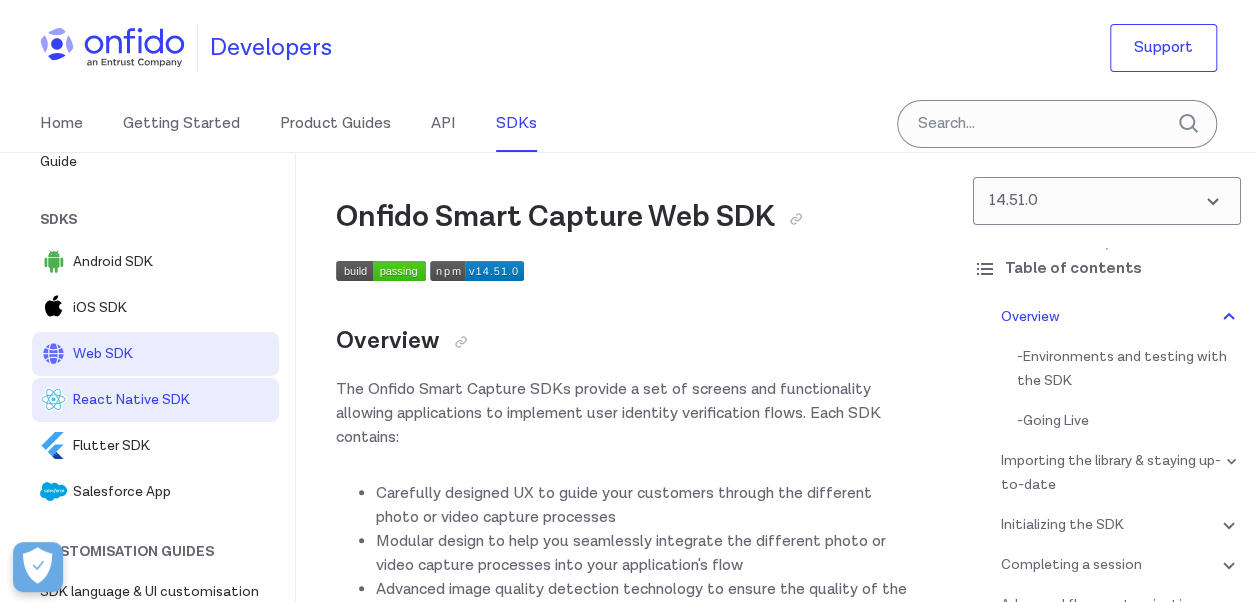 click on "React Native SDK" at bounding box center [172, 400] 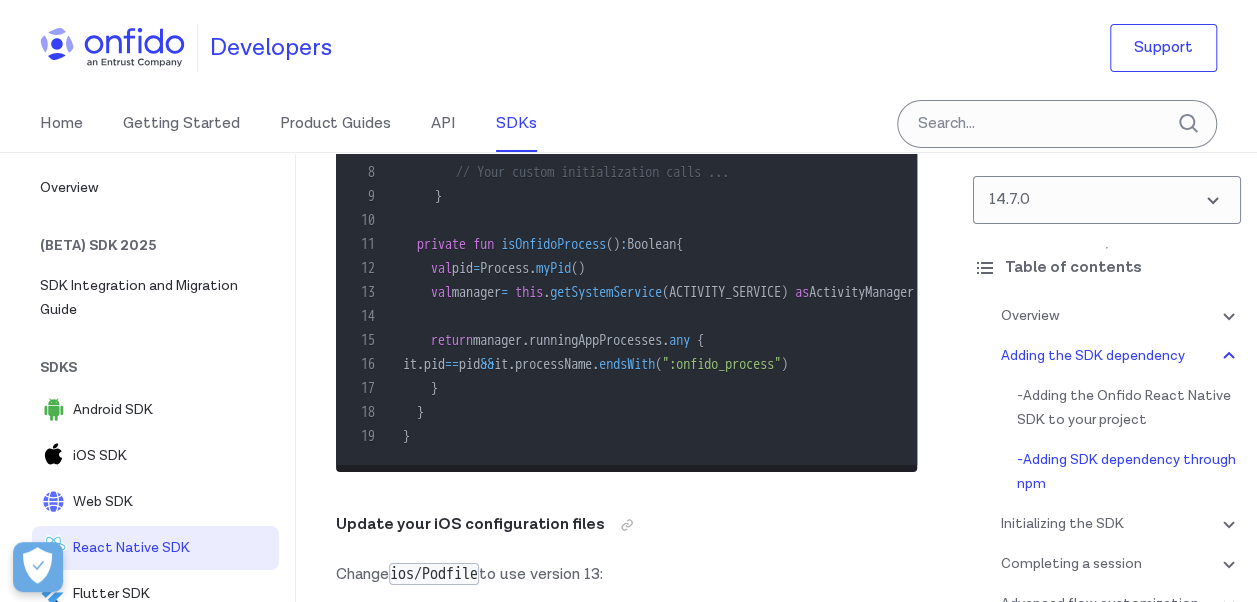 scroll, scrollTop: 3628, scrollLeft: 0, axis: vertical 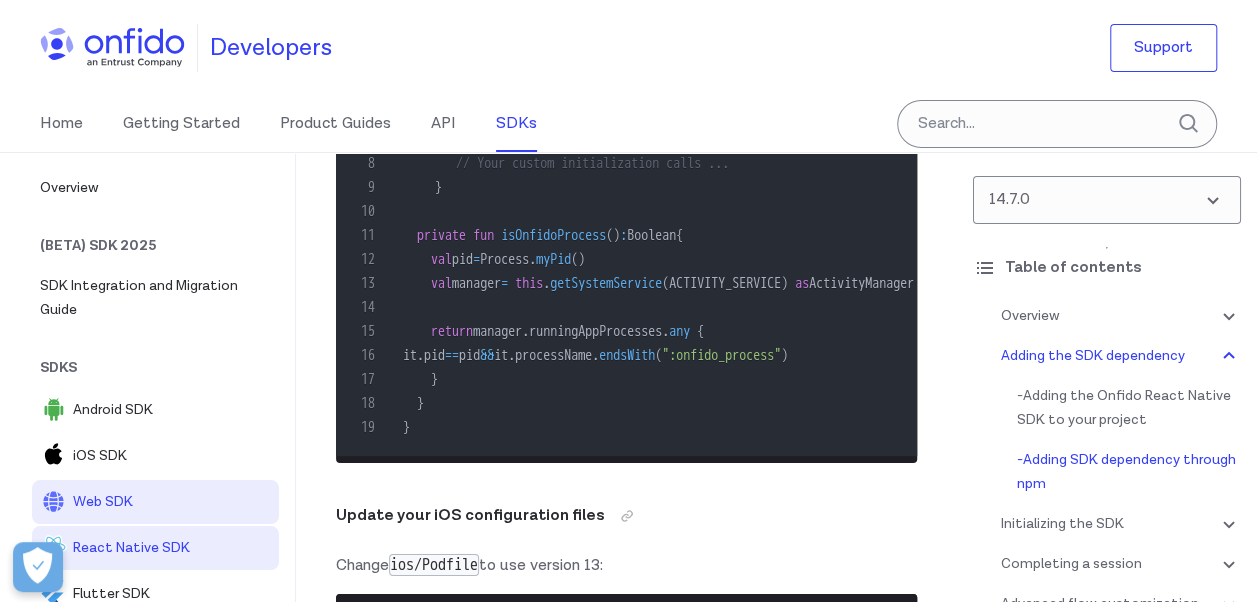 click on "Web SDK" at bounding box center (172, 502) 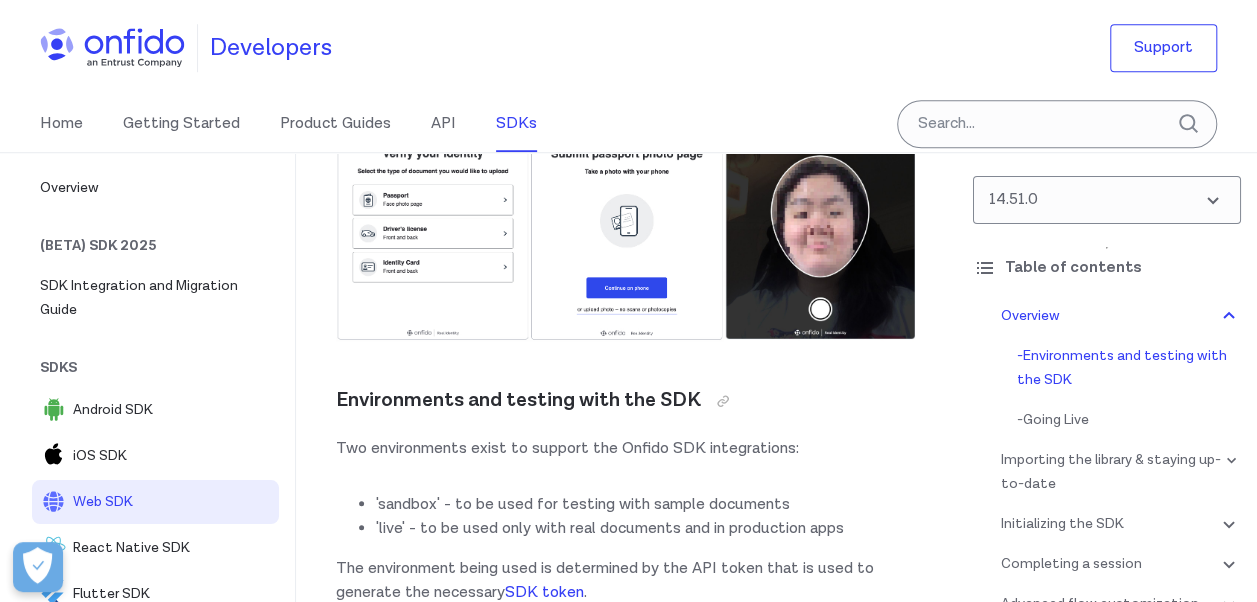 scroll, scrollTop: 754, scrollLeft: 0, axis: vertical 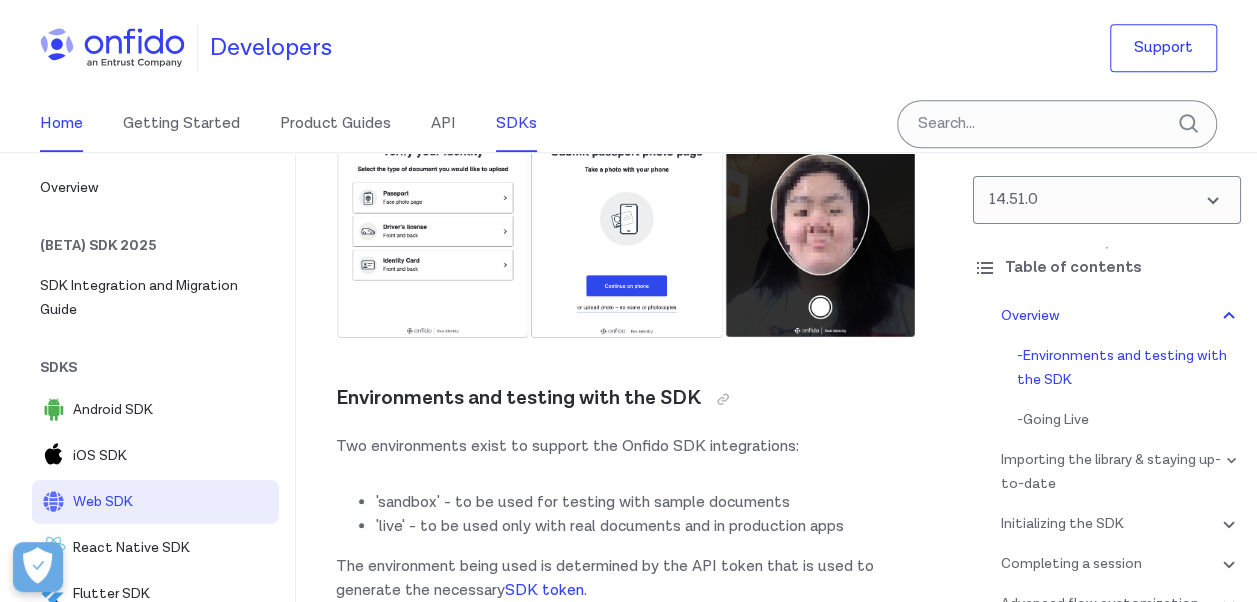 click on "Home" at bounding box center [61, 124] 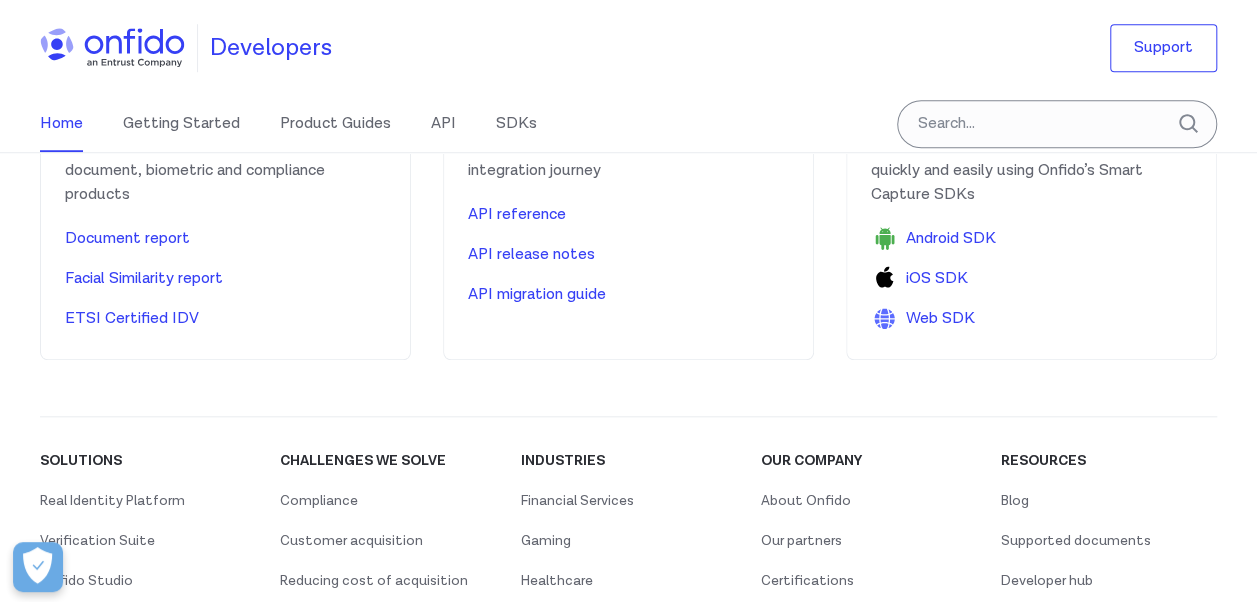 scroll, scrollTop: 0, scrollLeft: 0, axis: both 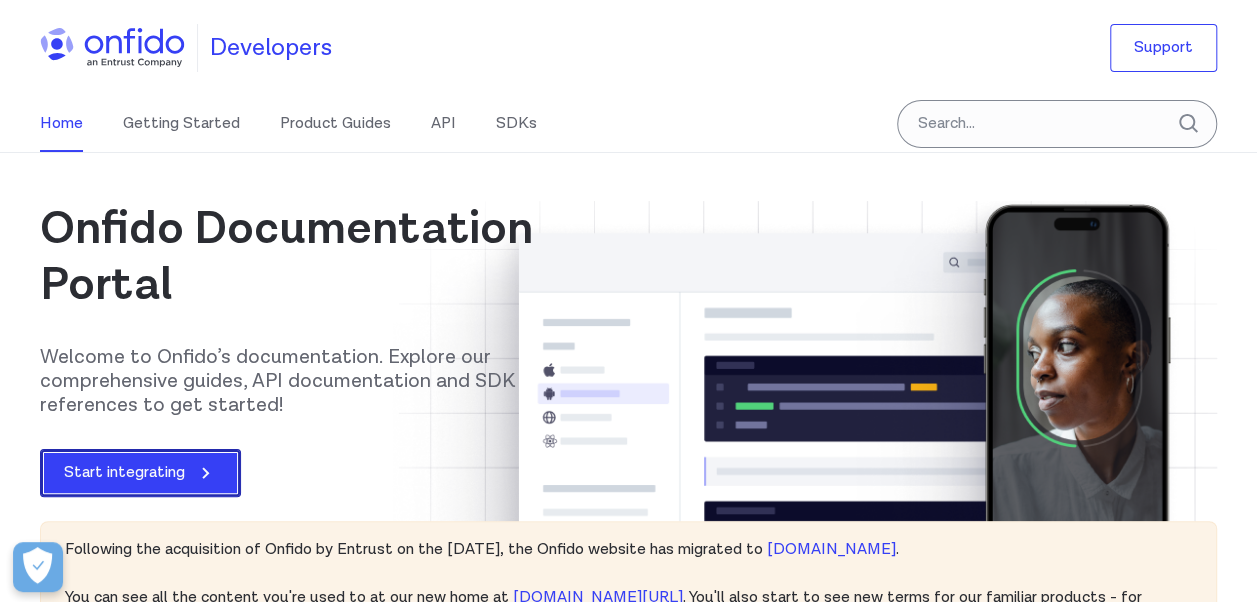 click on "Start integrating" at bounding box center [140, 473] 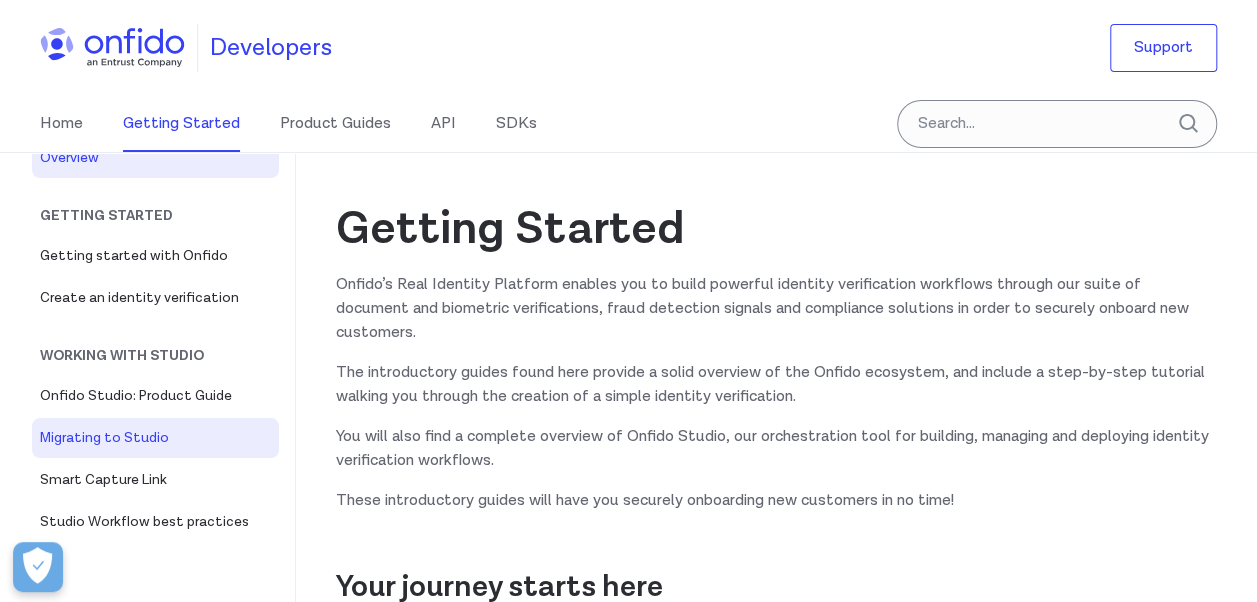 scroll, scrollTop: 0, scrollLeft: 0, axis: both 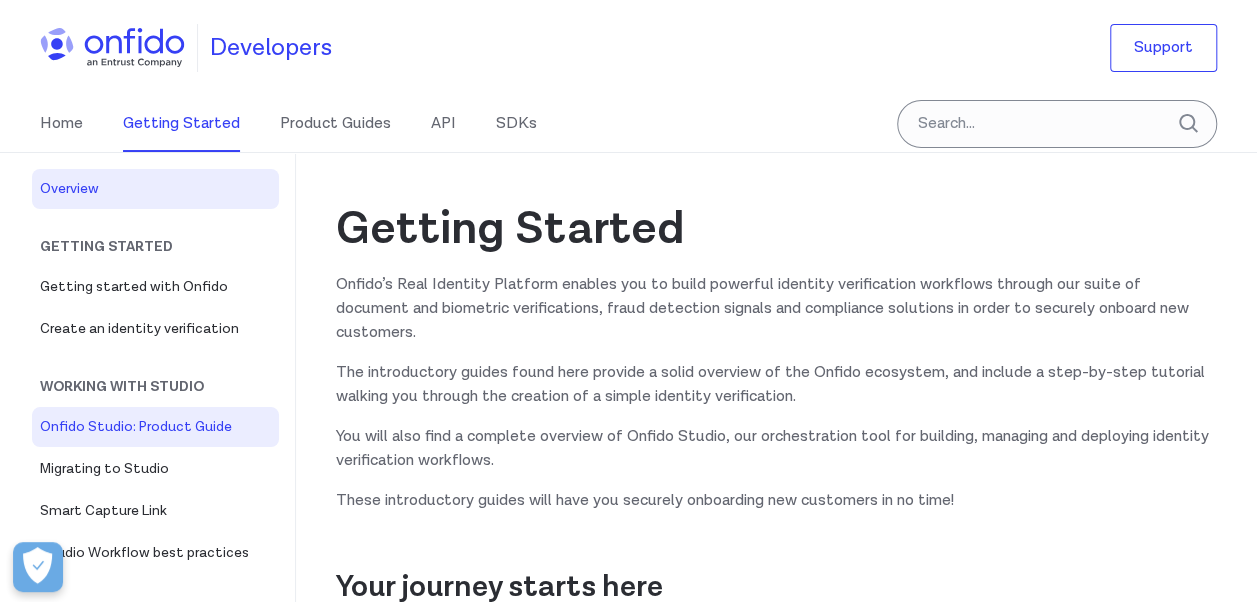 click on "Onfido Studio: Product Guide" at bounding box center [155, 427] 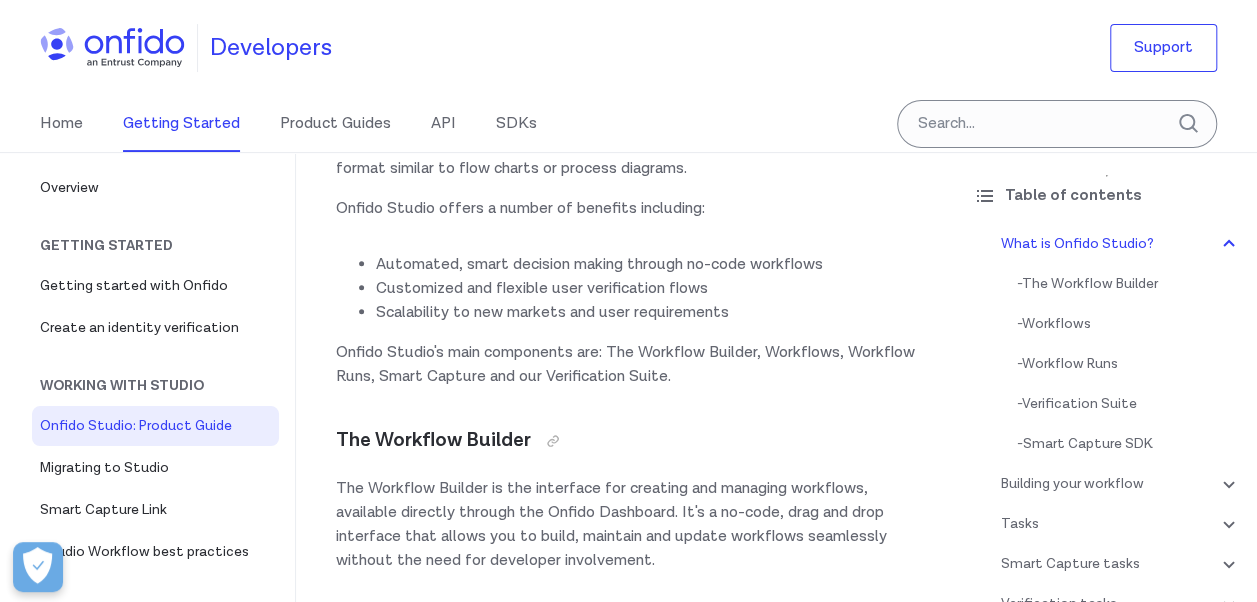 scroll, scrollTop: 166, scrollLeft: 0, axis: vertical 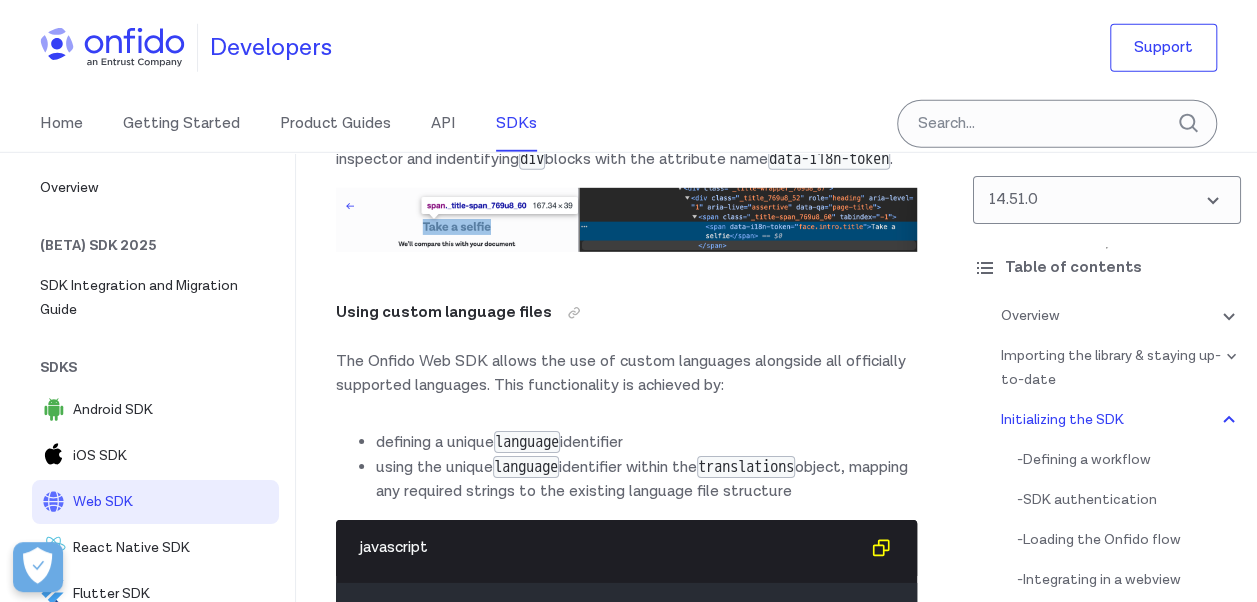click on "[URL][DOMAIN_NAME]" at bounding box center [416, -184] 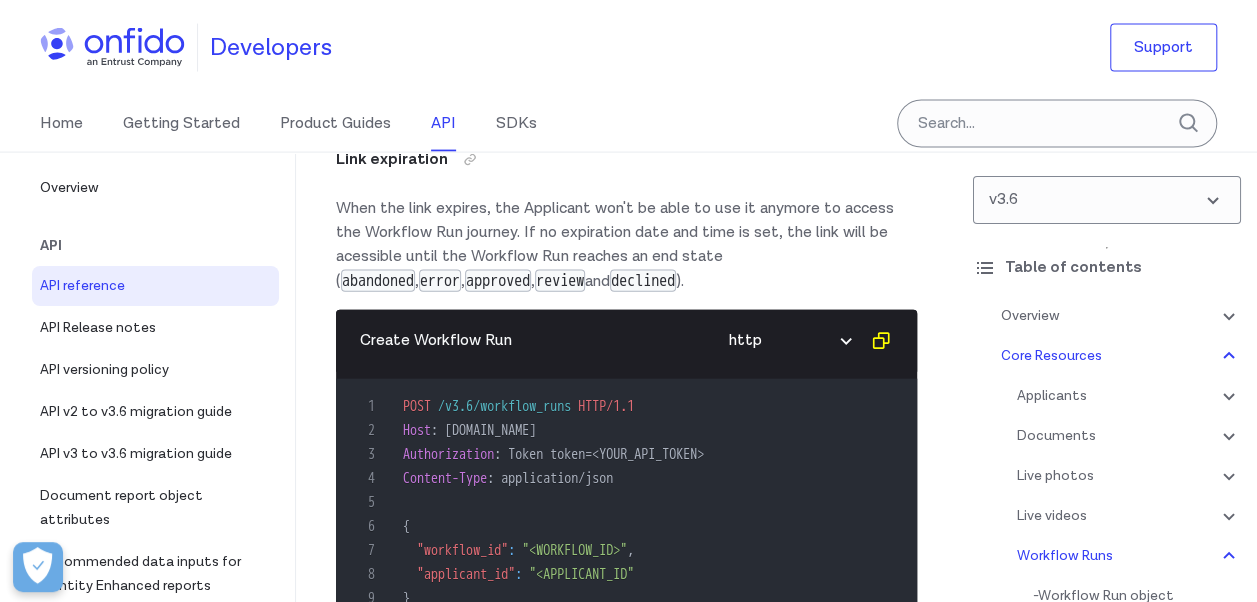 scroll, scrollTop: 0, scrollLeft: 0, axis: both 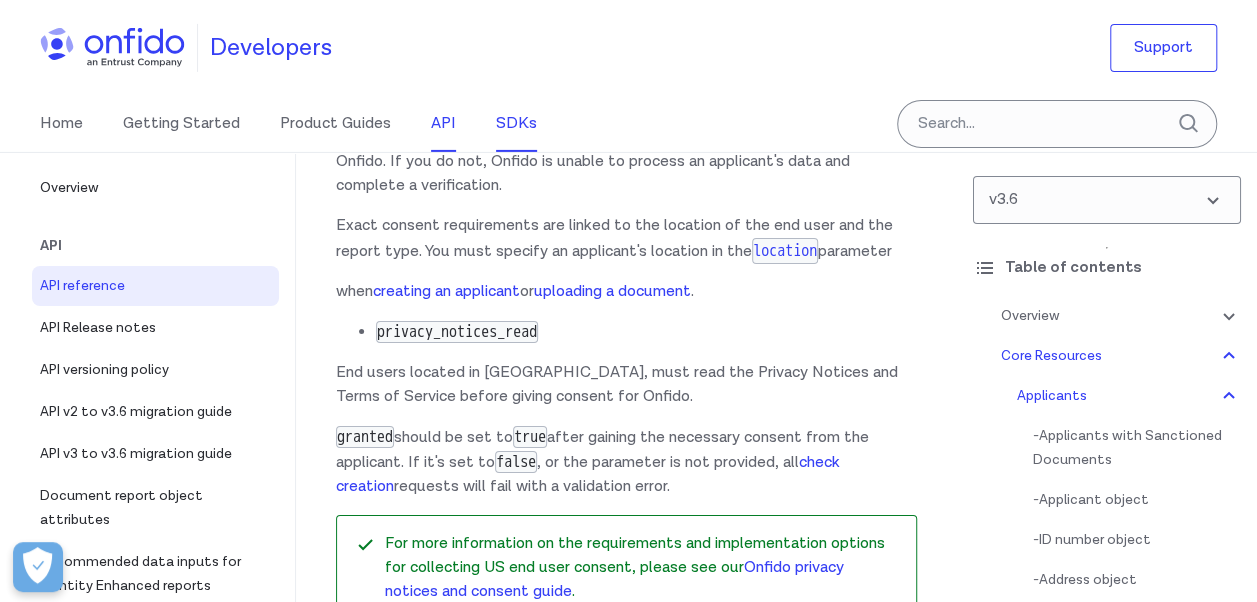 click on "SDKs" at bounding box center (516, 124) 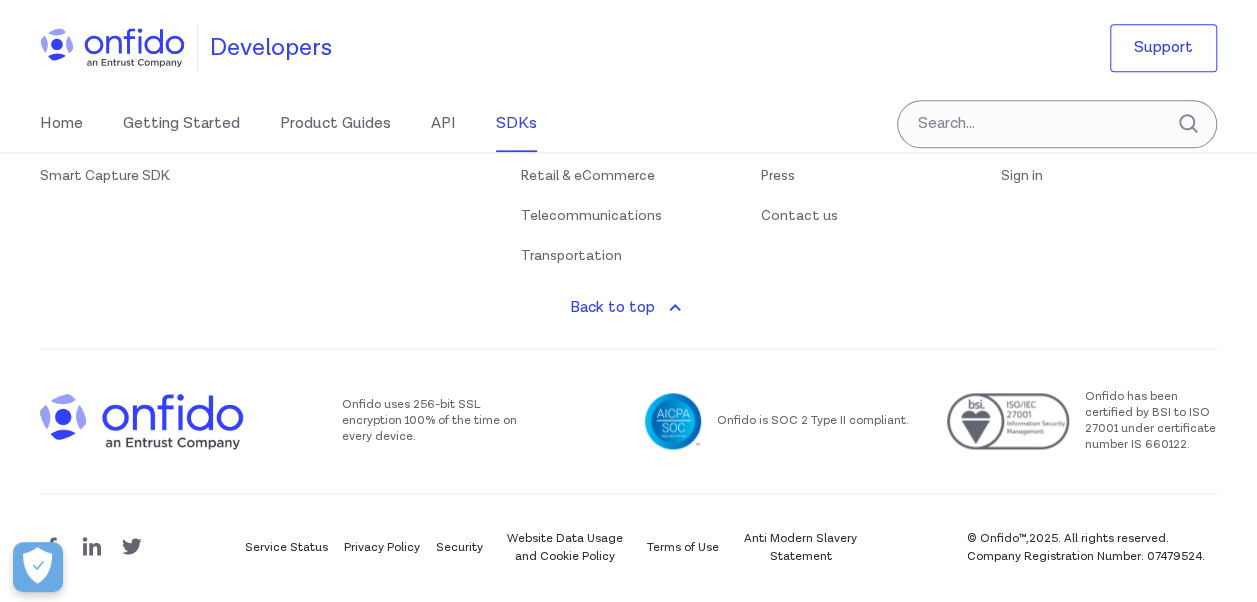 scroll, scrollTop: 0, scrollLeft: 0, axis: both 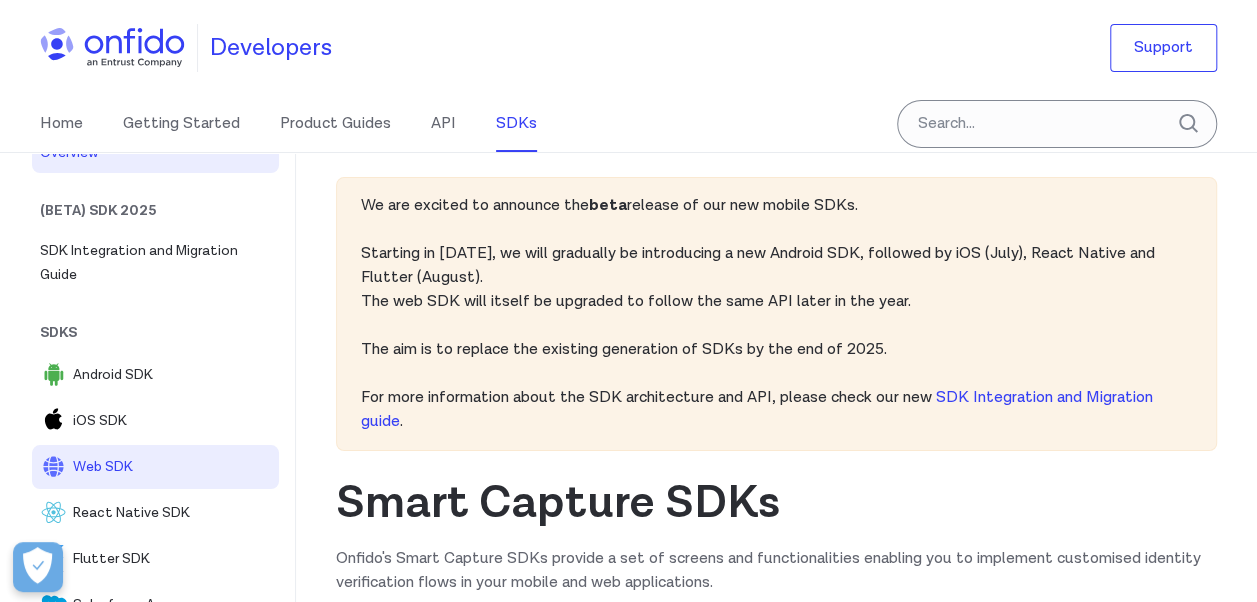 click on "Web SDK" at bounding box center (172, 467) 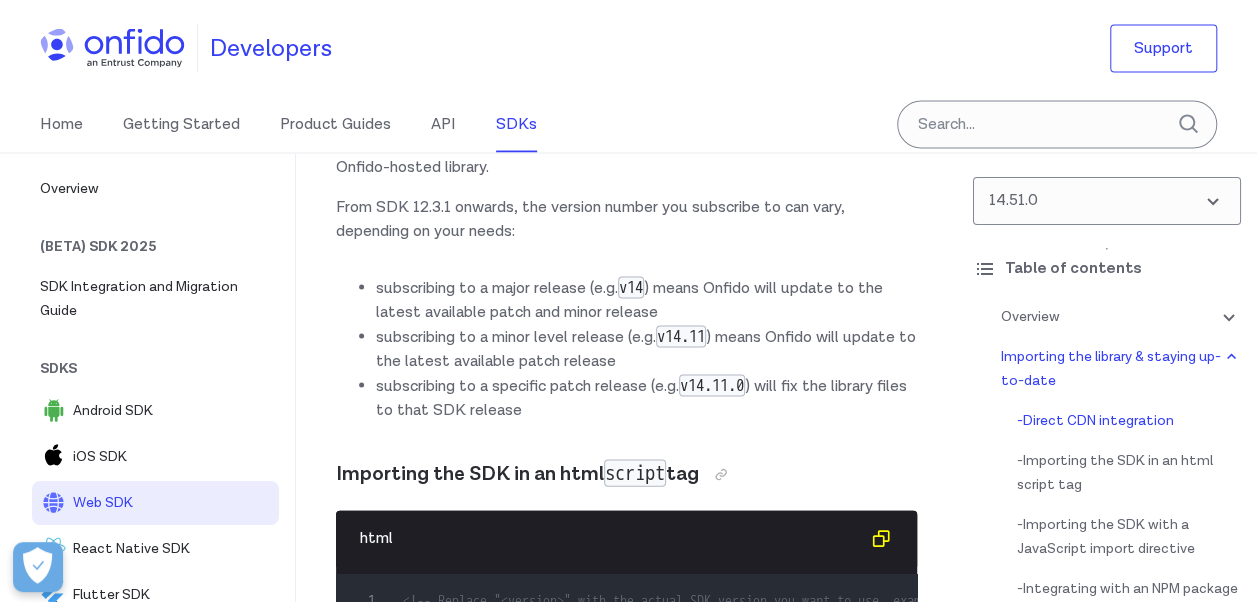 scroll, scrollTop: 1936, scrollLeft: 0, axis: vertical 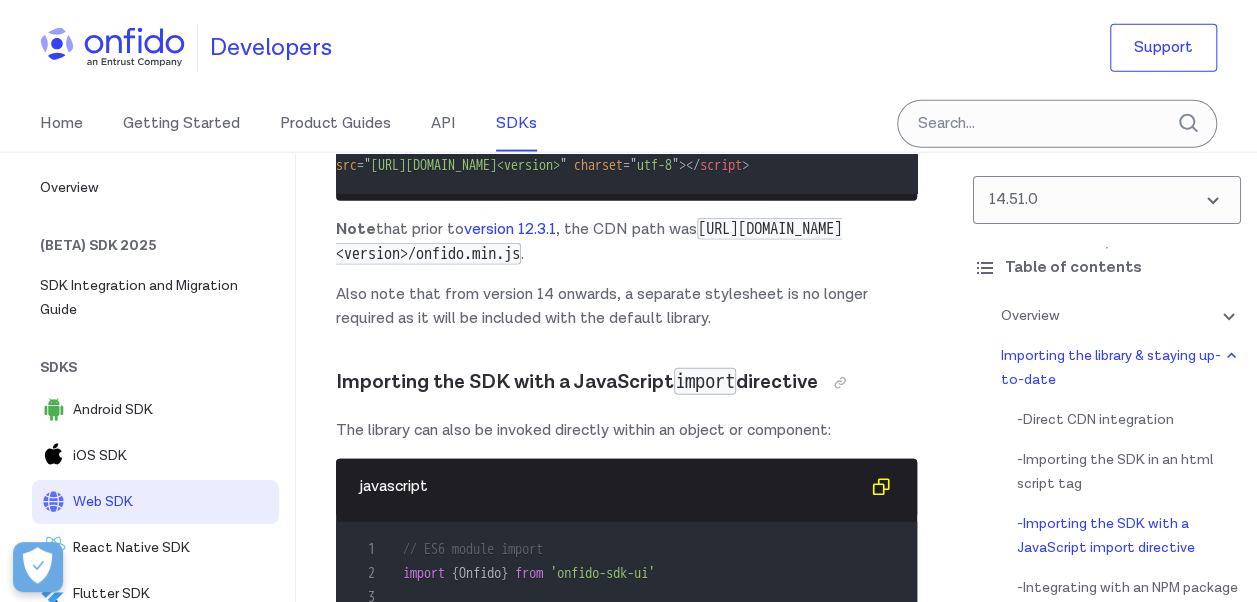 click on "5 var  Onfido  =   require ( 'onfido-sdk-ui' ) . Onfido" at bounding box center [616, 646] 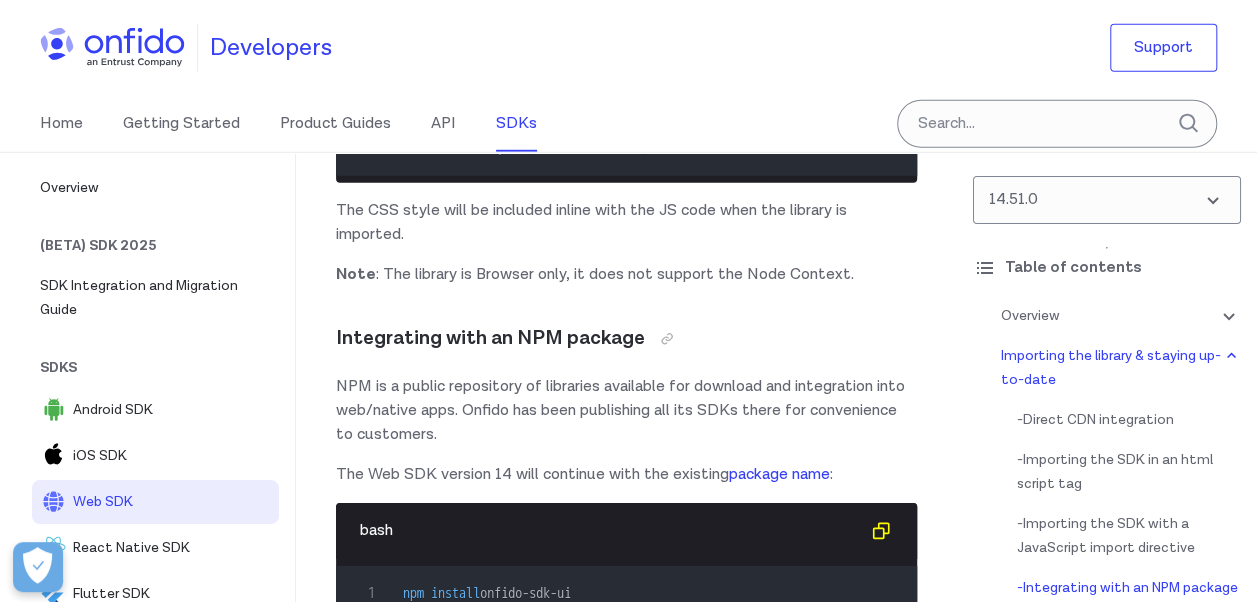 scroll, scrollTop: 2845, scrollLeft: 0, axis: vertical 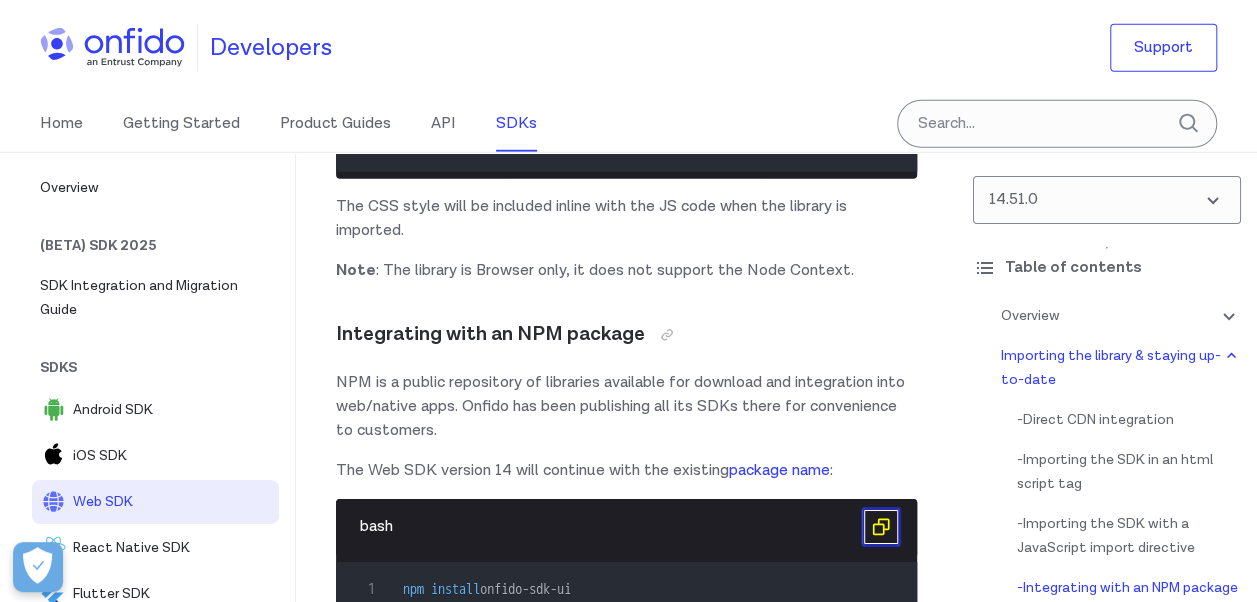 click 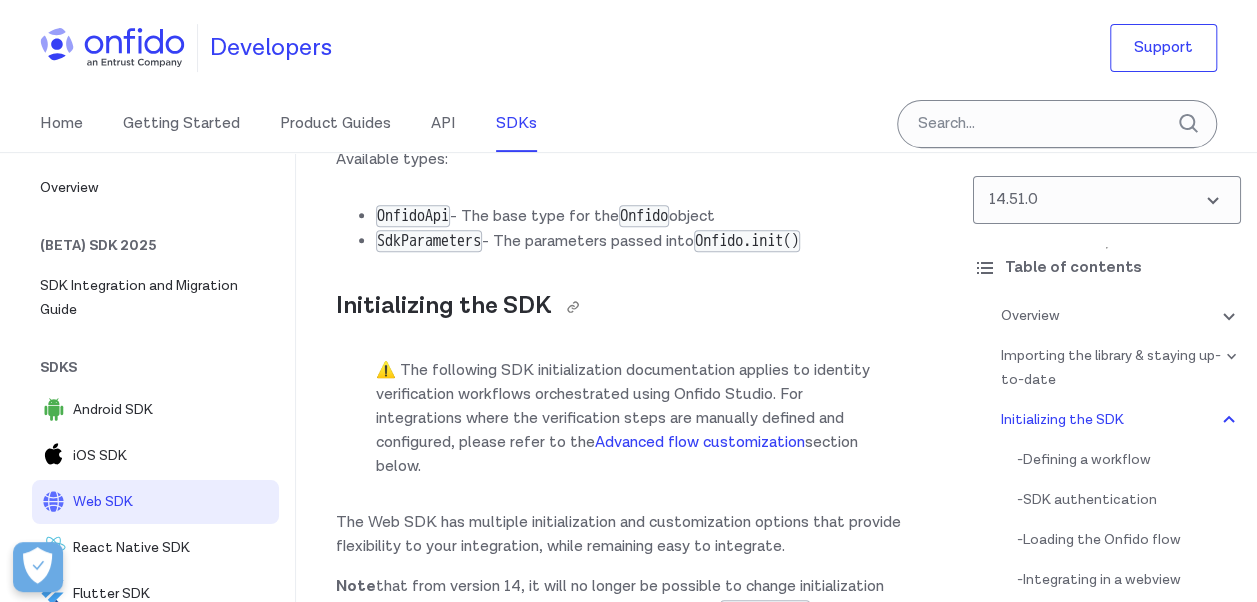 scroll, scrollTop: 4098, scrollLeft: 0, axis: vertical 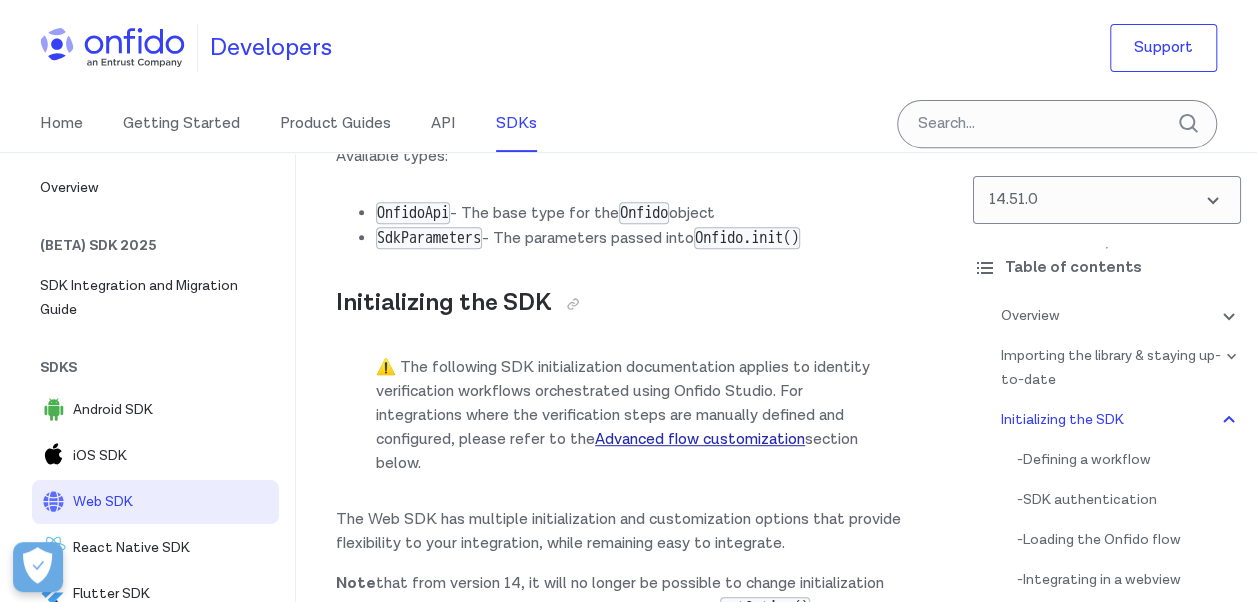 type 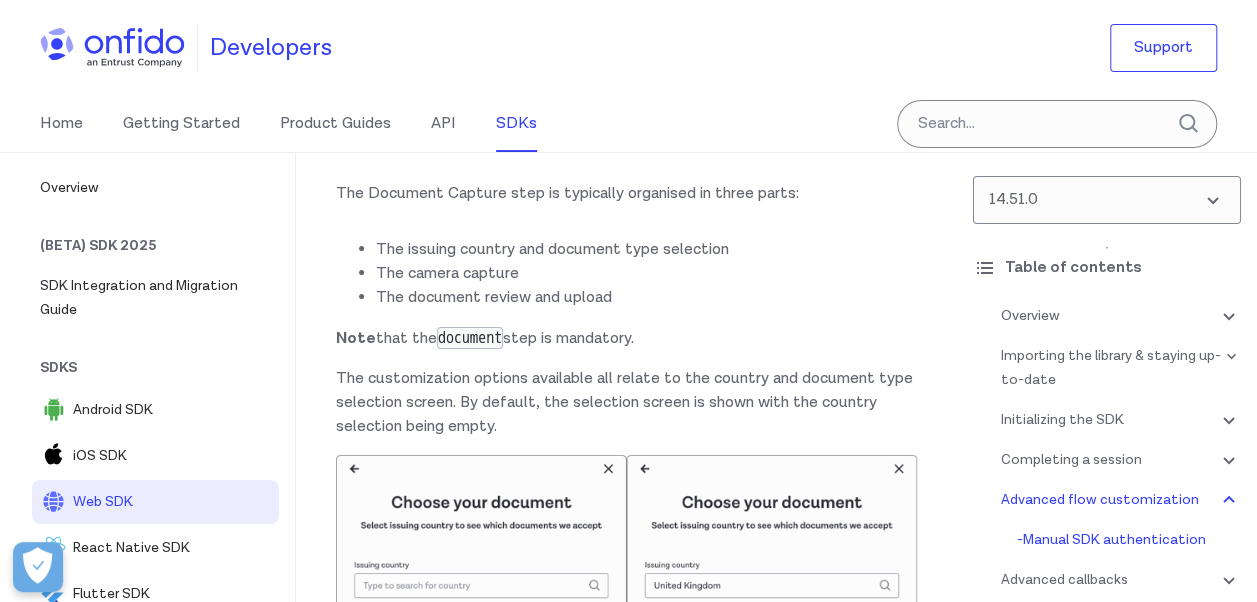 scroll, scrollTop: 30272, scrollLeft: 0, axis: vertical 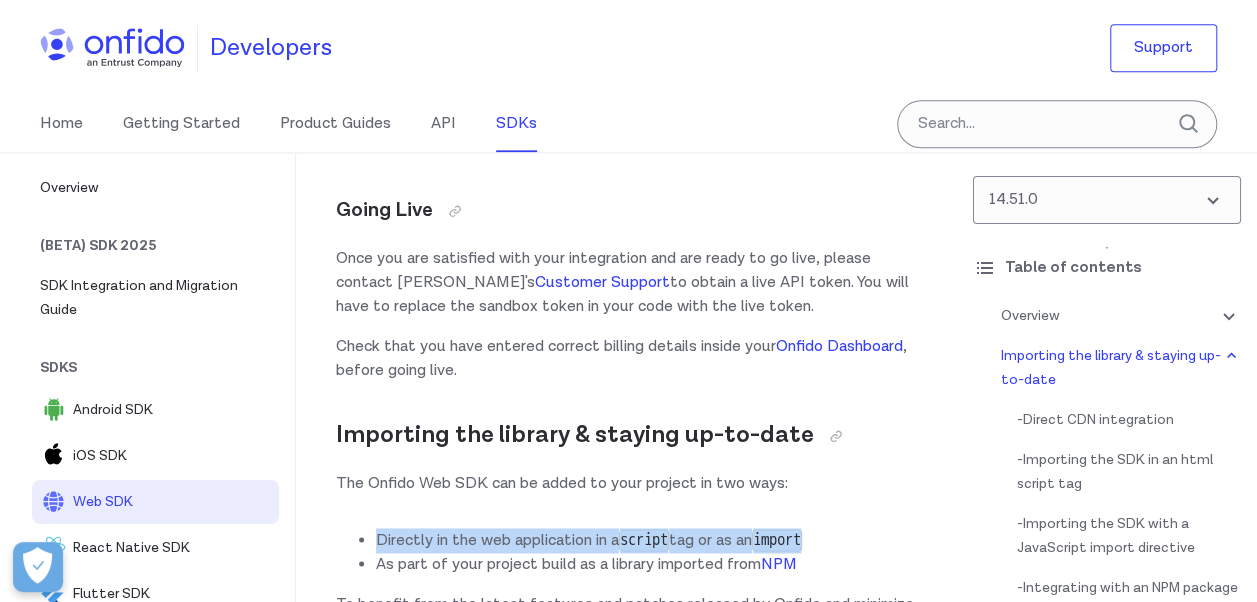 drag, startPoint x: 381, startPoint y: 350, endPoint x: 828, endPoint y: 352, distance: 447.0045 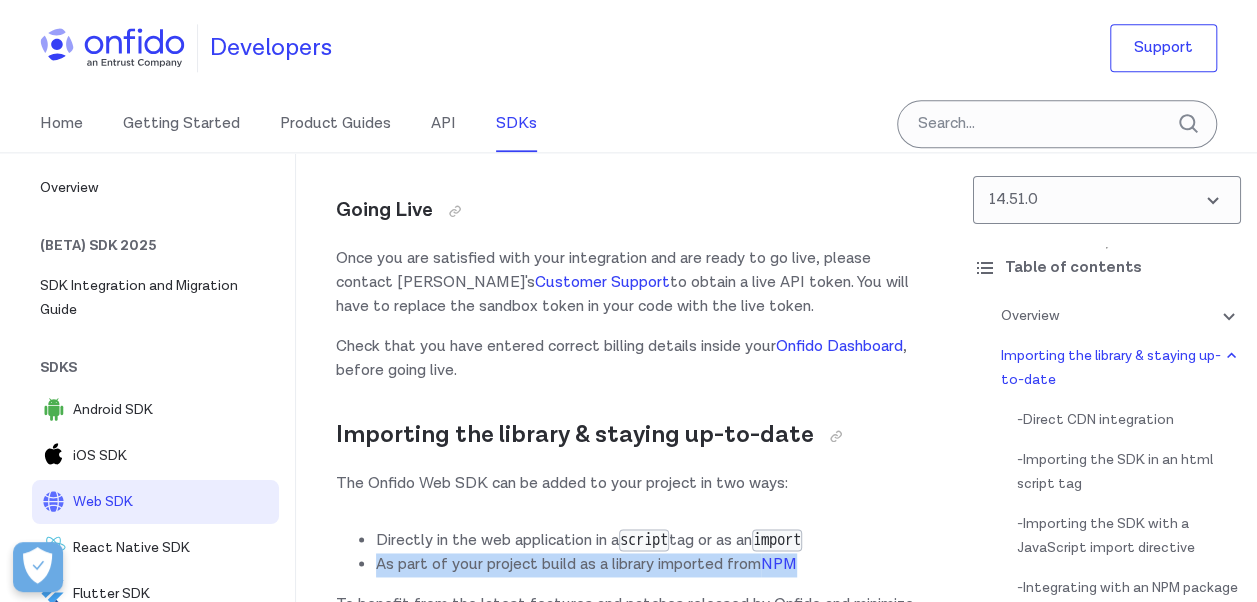 drag, startPoint x: 380, startPoint y: 365, endPoint x: 882, endPoint y: 375, distance: 502.09958 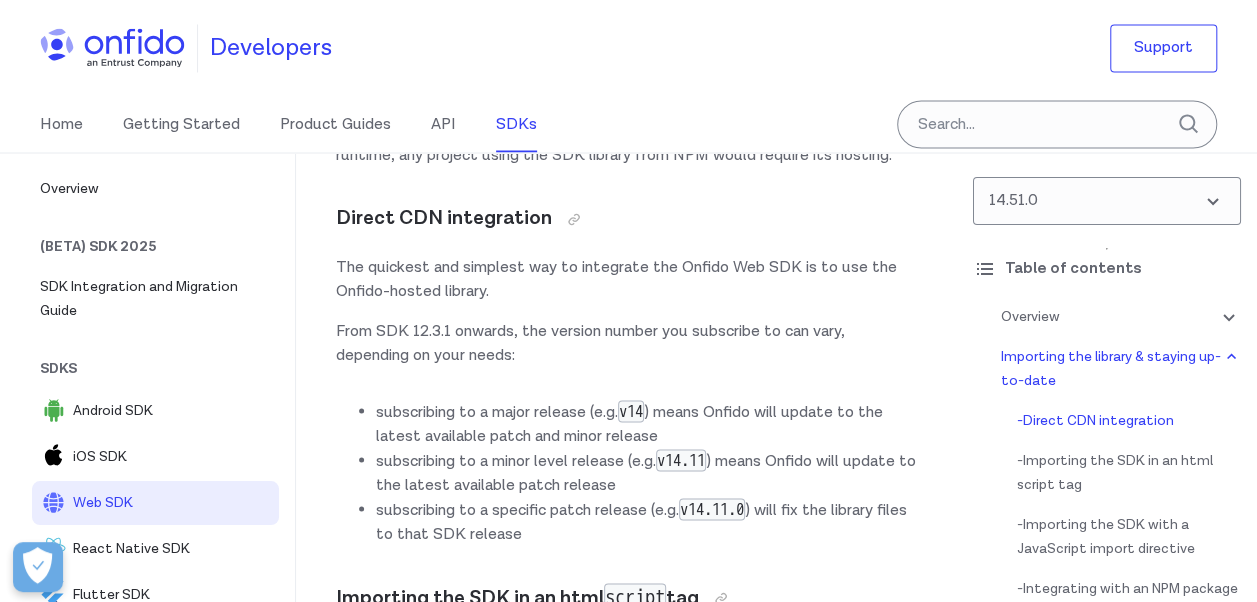 scroll, scrollTop: 1760, scrollLeft: 0, axis: vertical 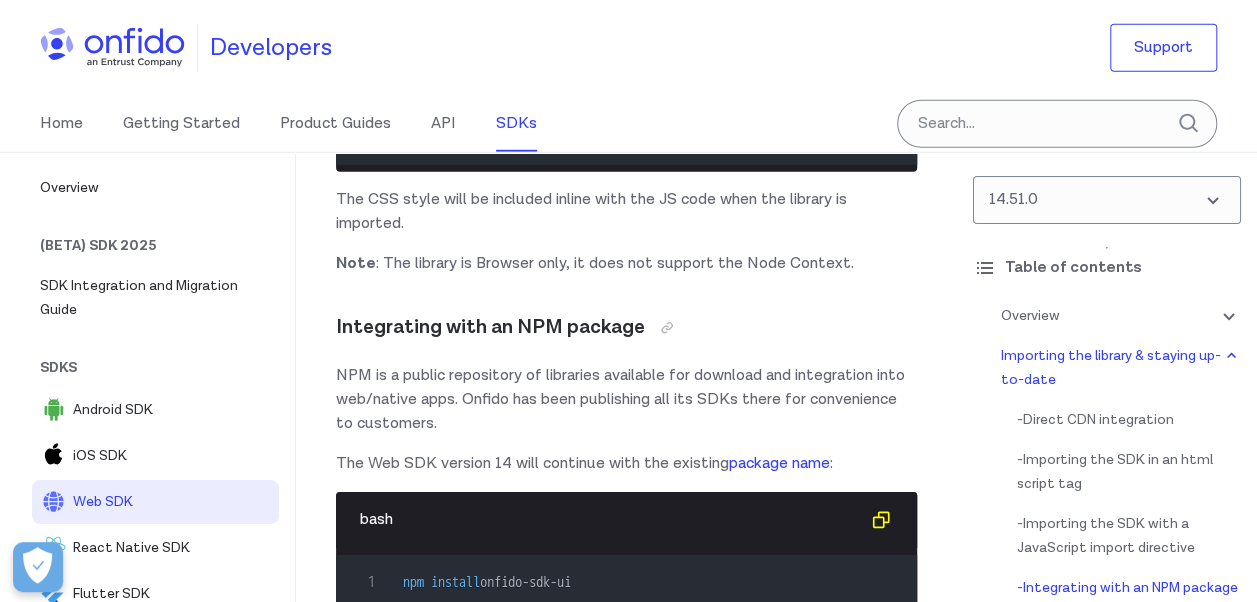 drag, startPoint x: 611, startPoint y: 469, endPoint x: 415, endPoint y: 470, distance: 196.00255 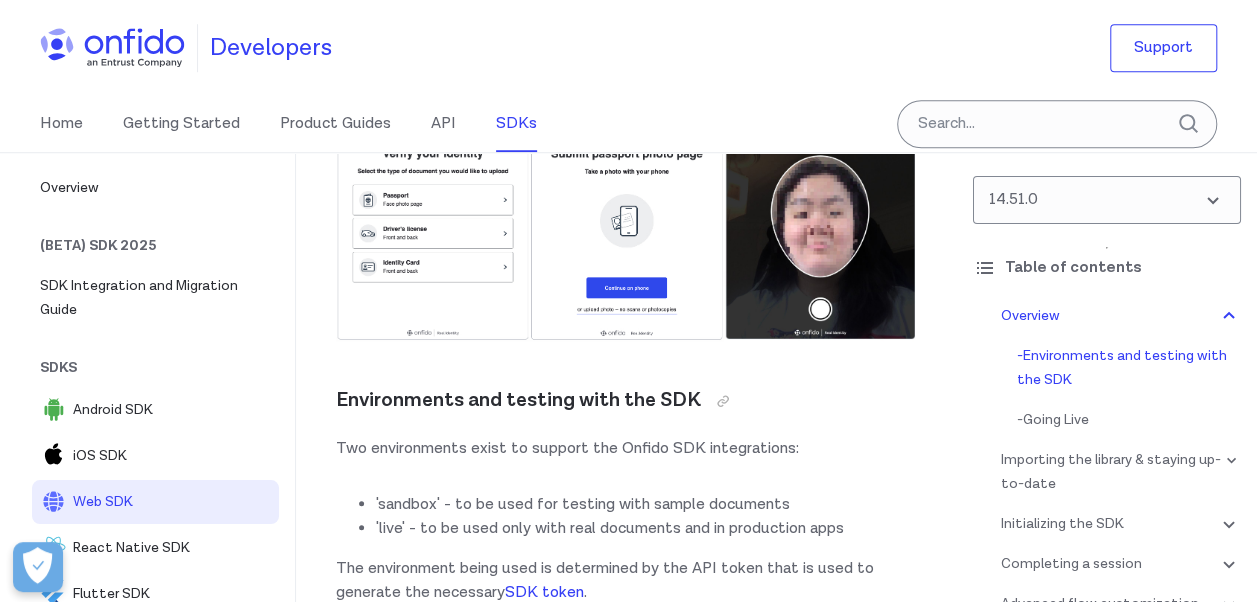 scroll, scrollTop: 756, scrollLeft: 0, axis: vertical 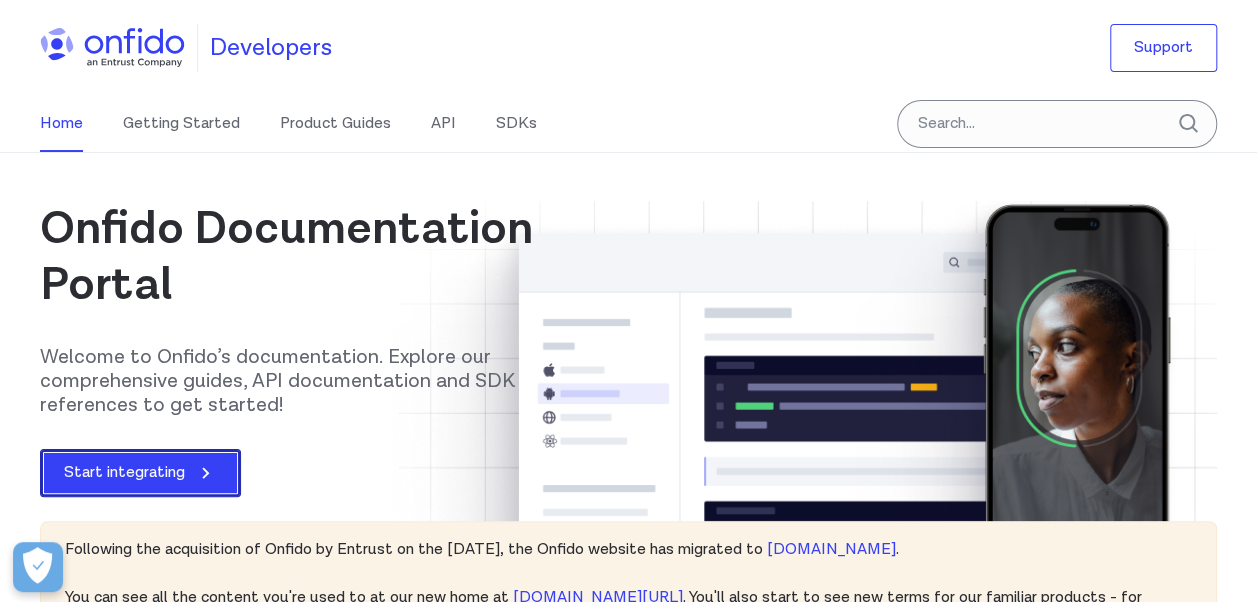 click on "Start integrating" at bounding box center [140, 473] 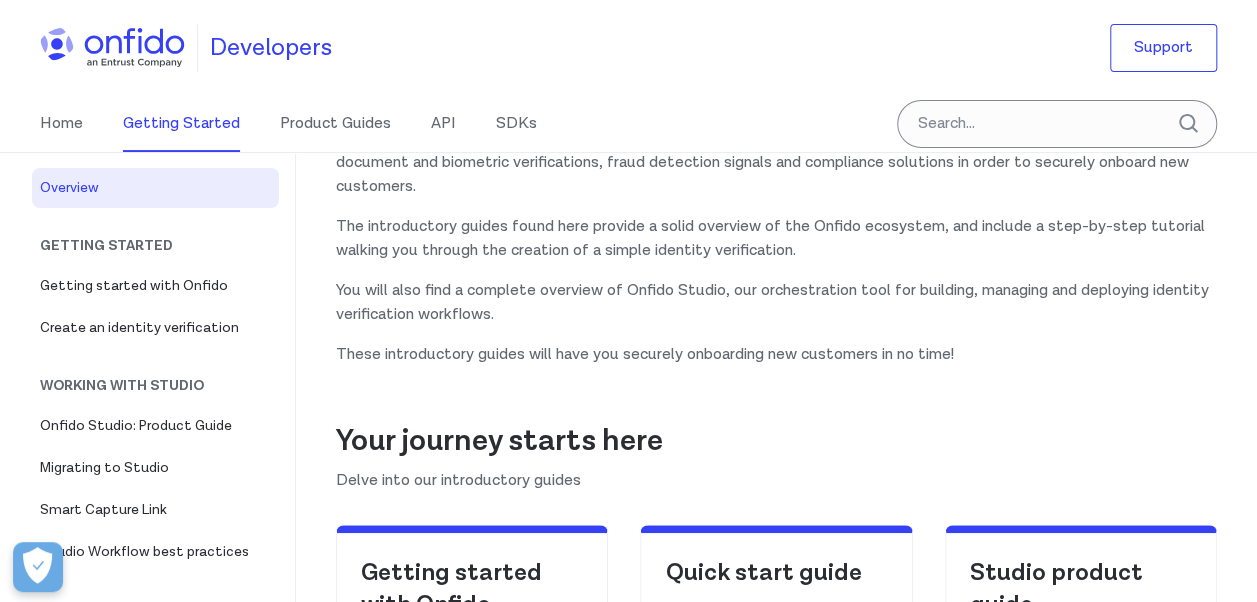 scroll, scrollTop: 137, scrollLeft: 0, axis: vertical 